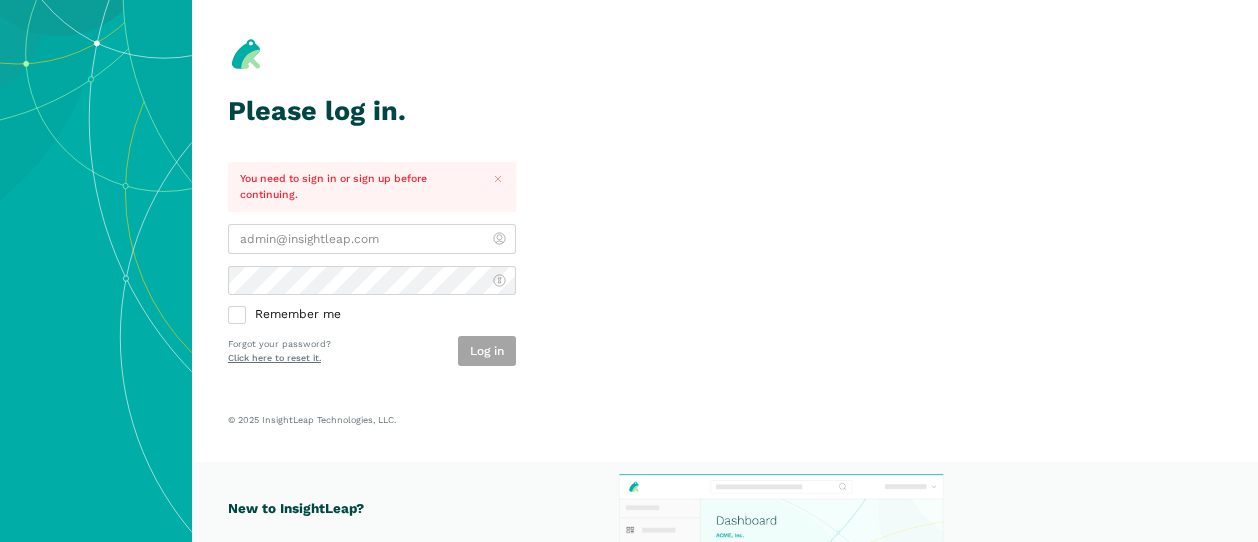 scroll, scrollTop: 0, scrollLeft: 0, axis: both 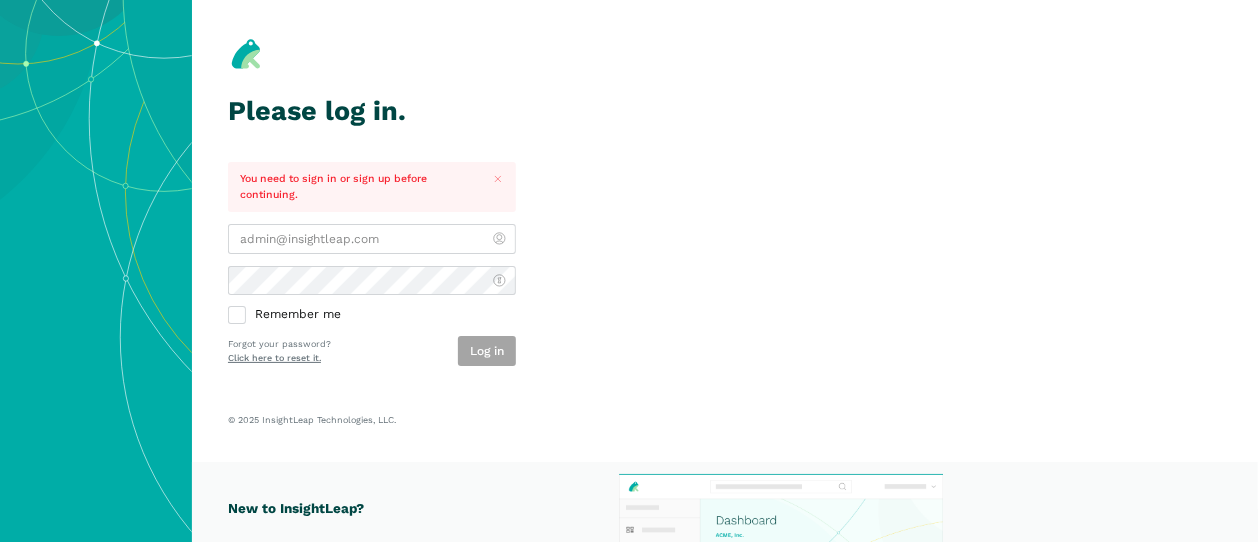 click at bounding box center [372, 239] 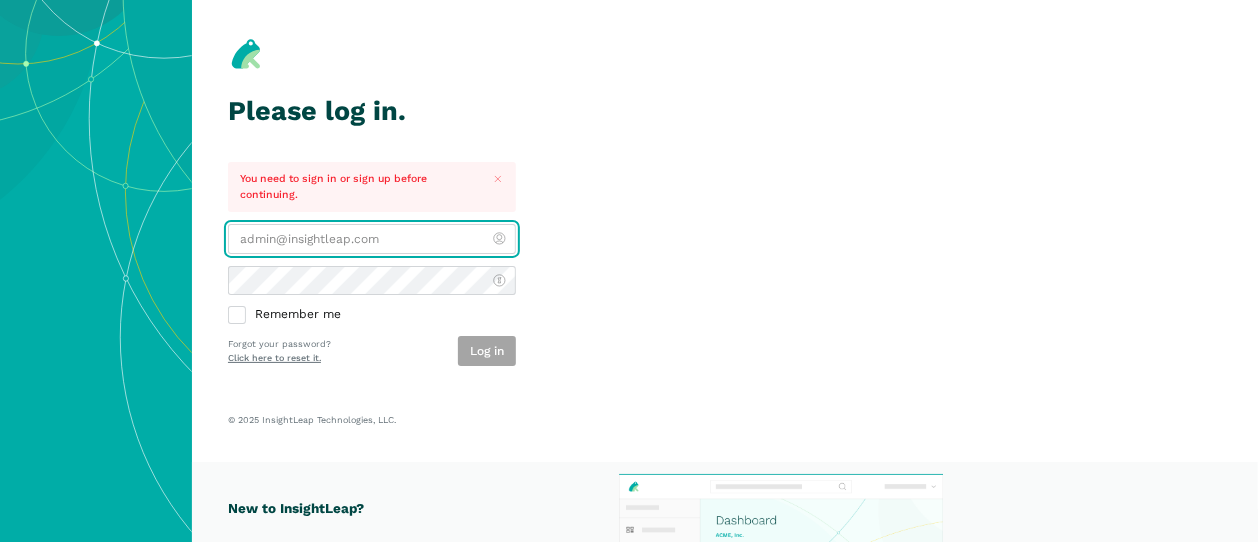 type on "[PERSON_NAME][EMAIL_ADDRESS][DOMAIN_NAME]" 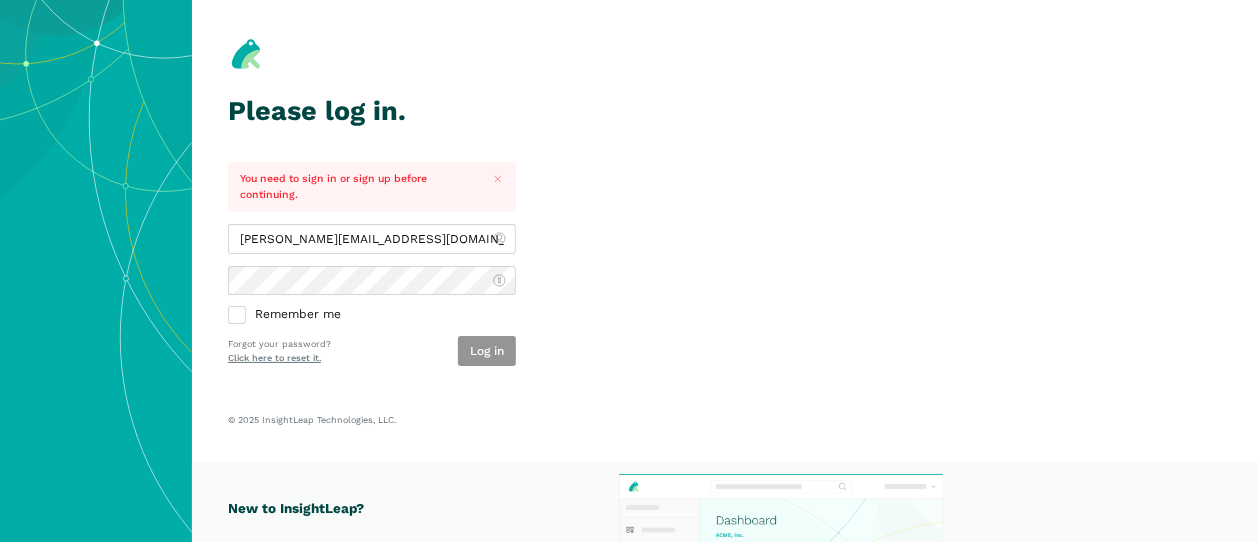 click on "Log in" at bounding box center (487, 351) 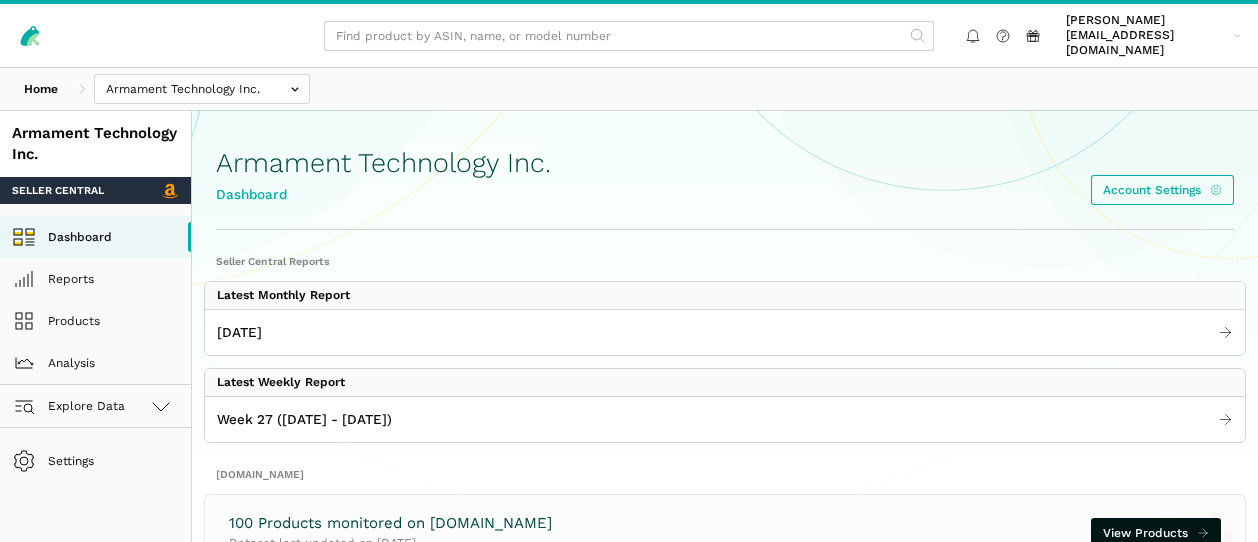 scroll, scrollTop: 0, scrollLeft: 0, axis: both 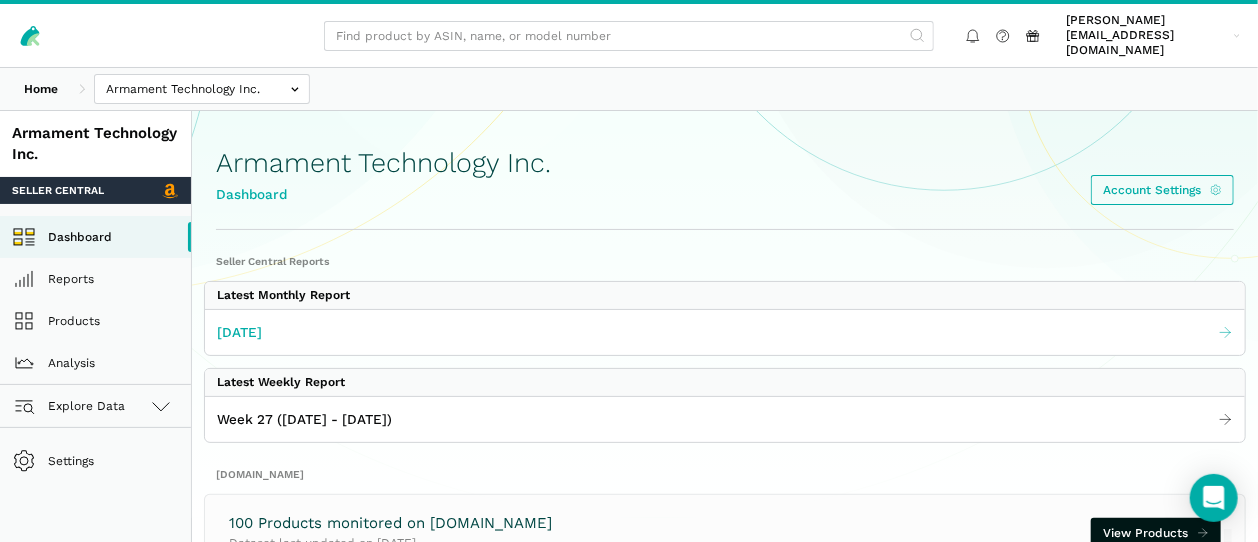 click on "June 2025" at bounding box center [239, 332] 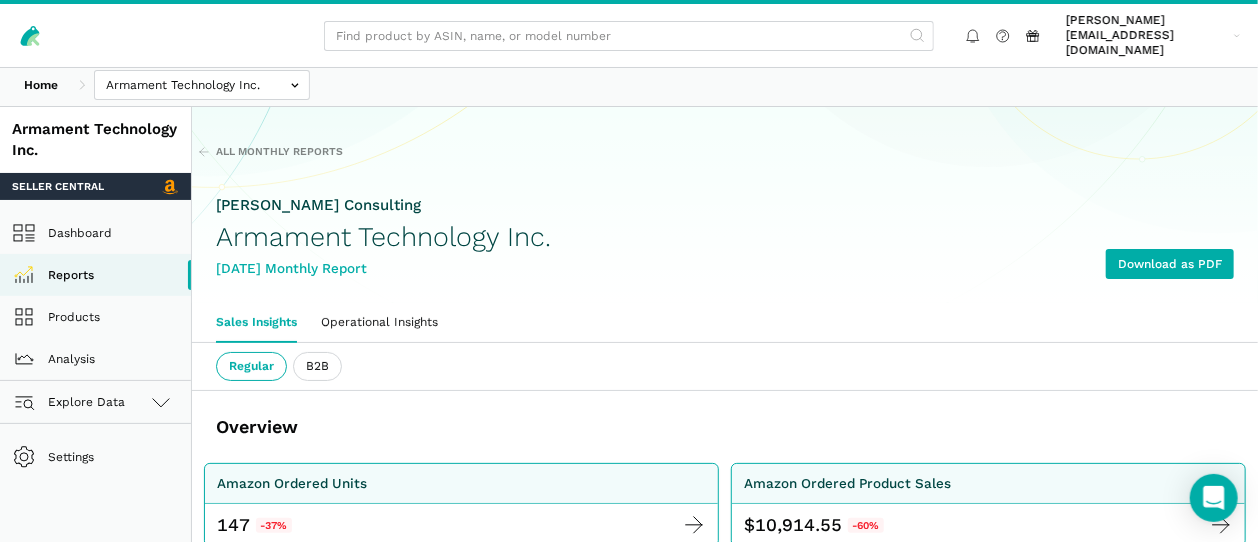 scroll, scrollTop: 0, scrollLeft: 0, axis: both 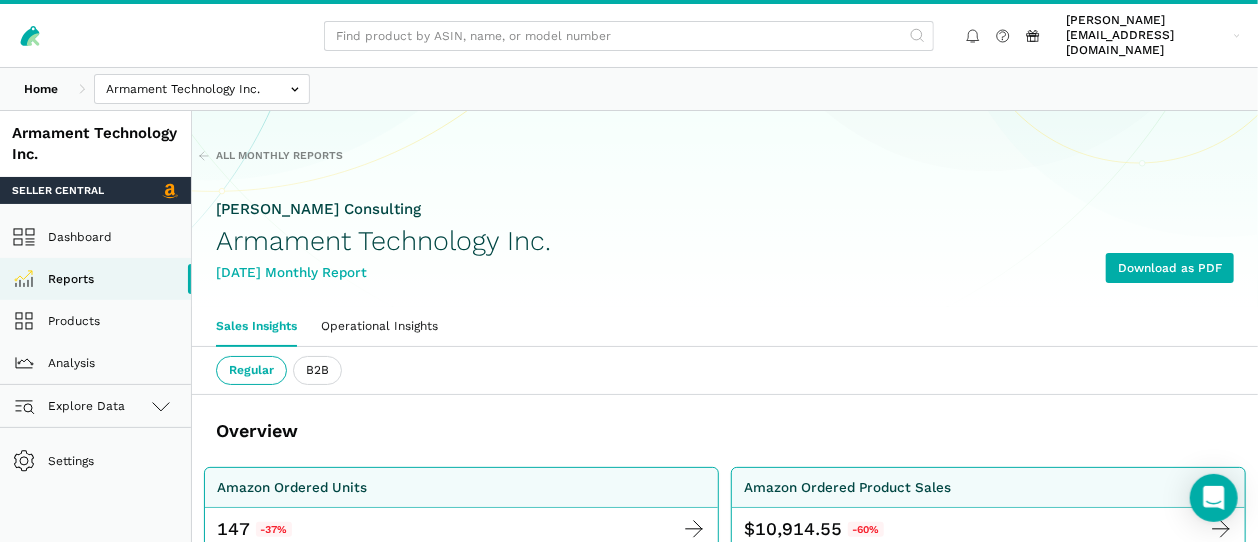 click on "Amy Holweger Consulting
Armament Technology Inc.
June 2025 Monthly Report
Download as PDF" at bounding box center (725, 241) 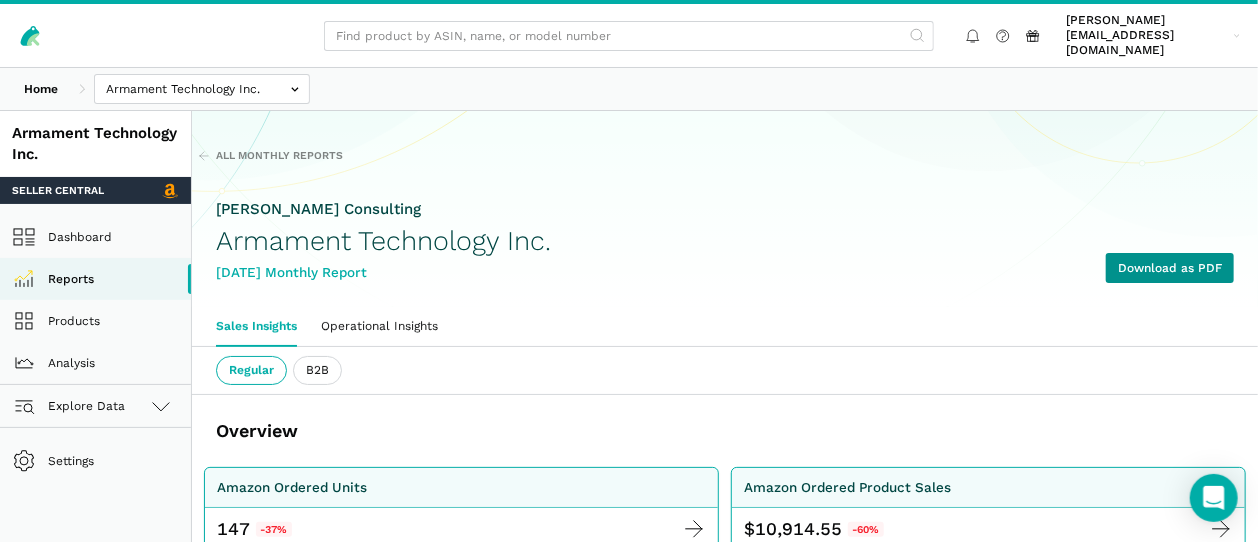 click on "Download as PDF" at bounding box center [1170, 268] 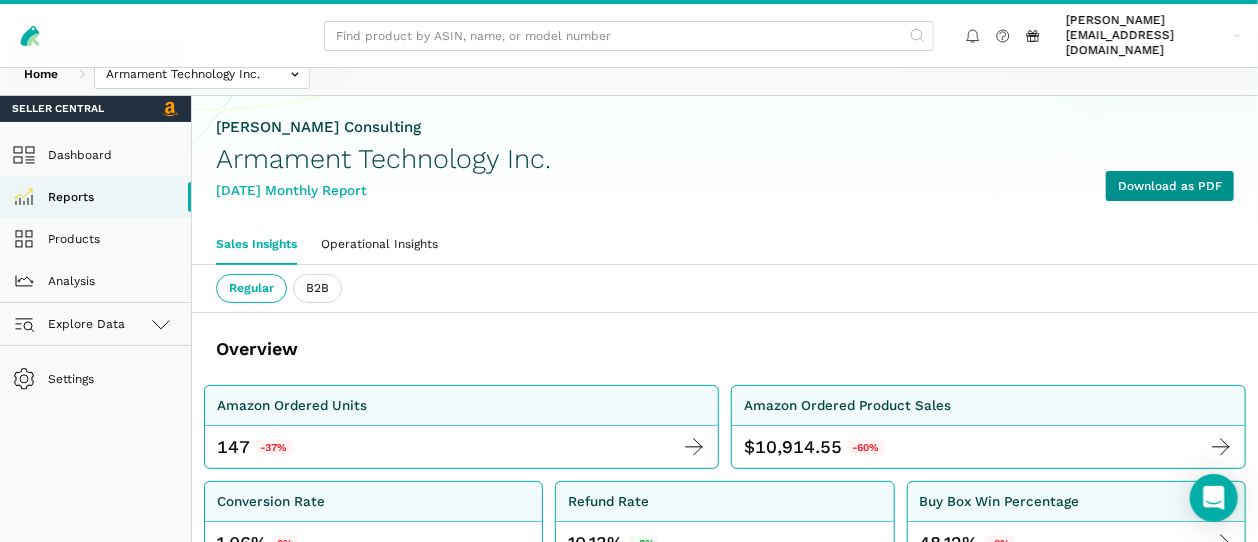 scroll, scrollTop: 111, scrollLeft: 0, axis: vertical 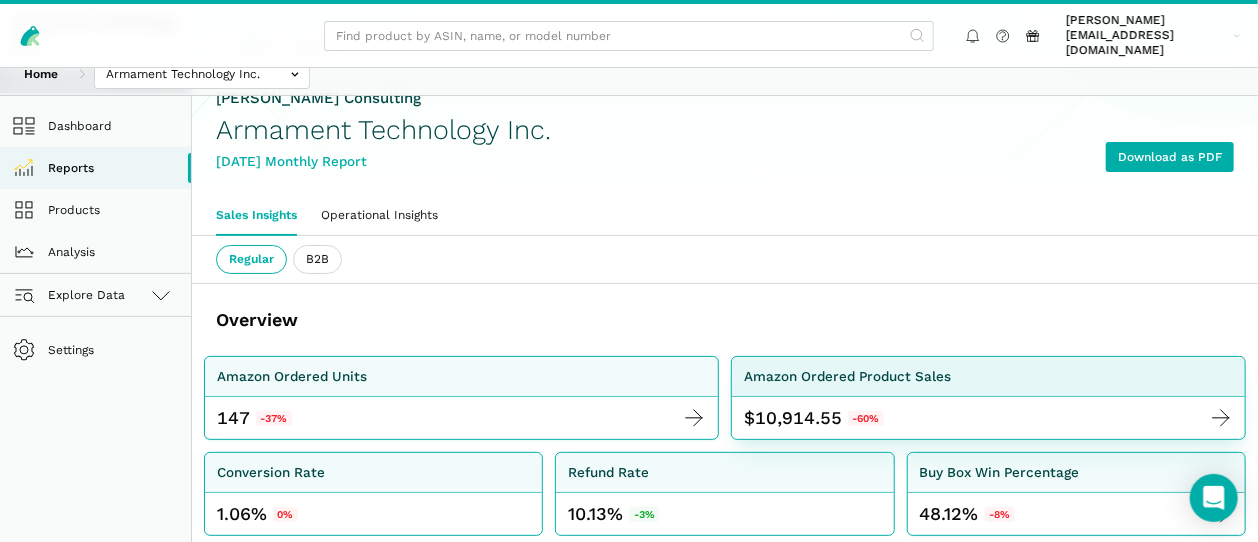 click 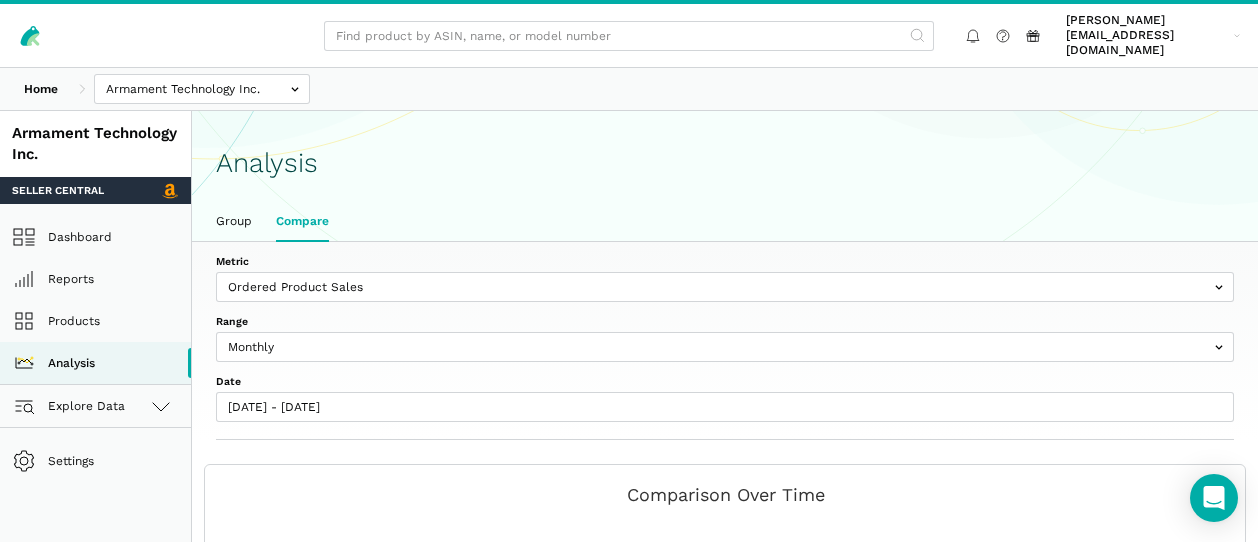 select on "Monthly" 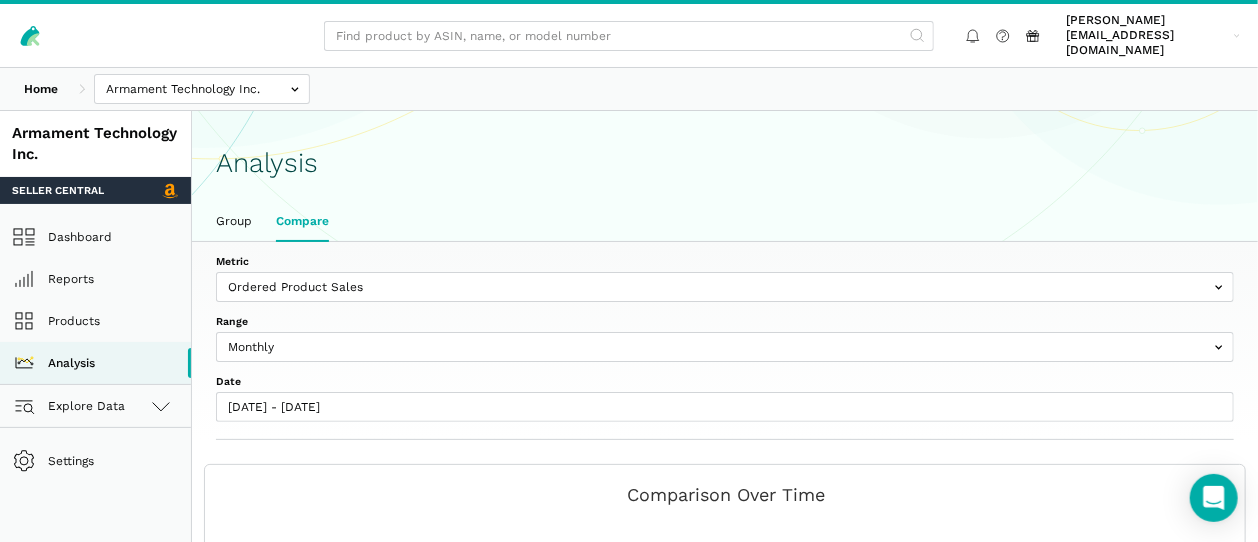 scroll, scrollTop: 21, scrollLeft: 0, axis: vertical 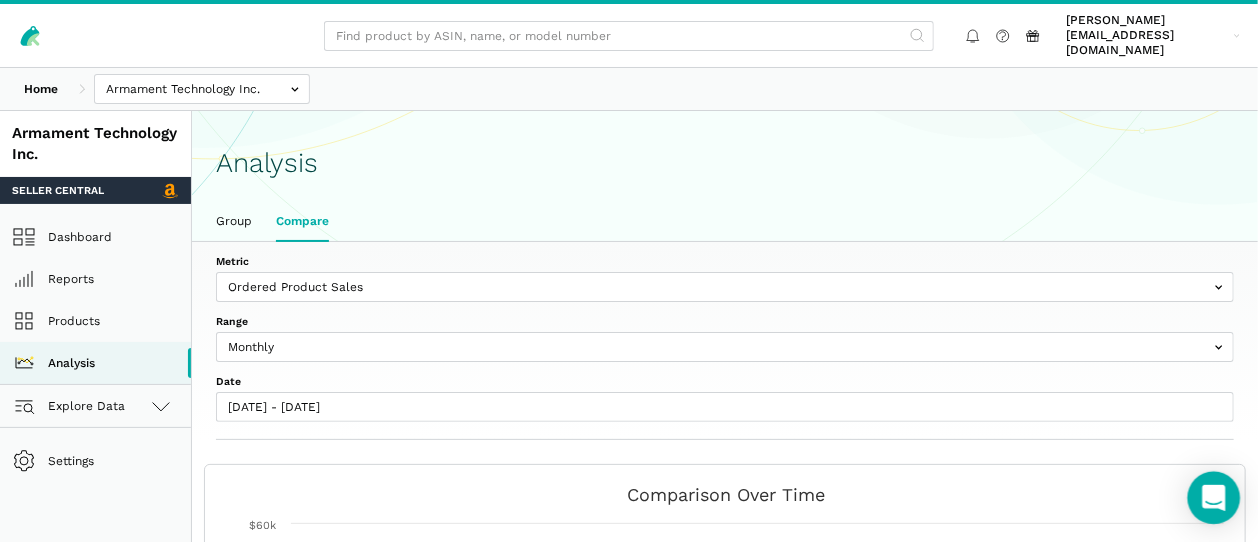 click 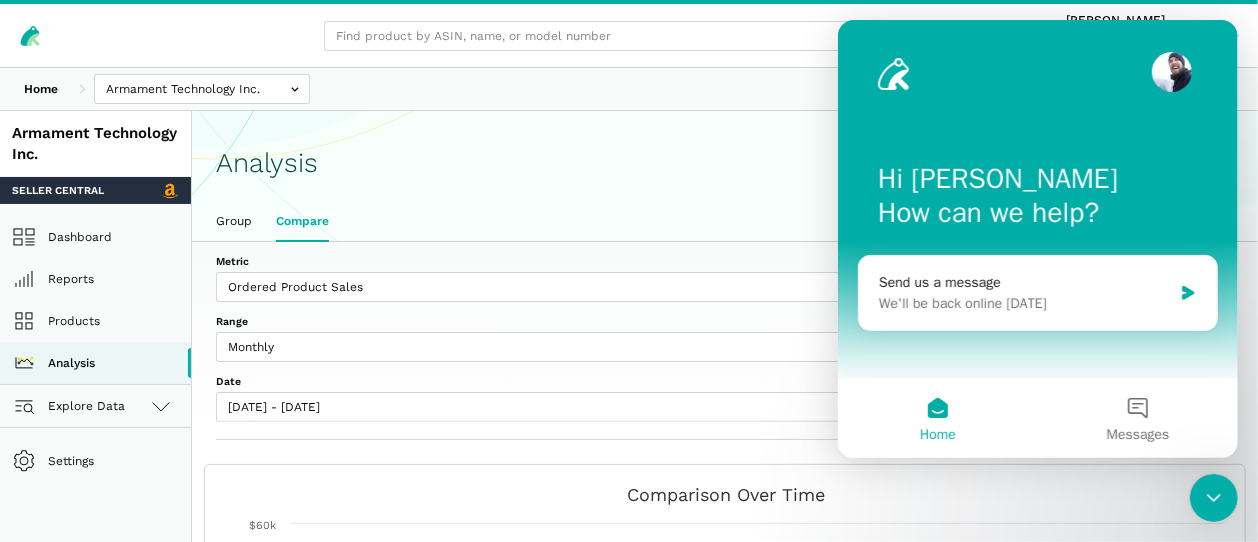 scroll, scrollTop: 0, scrollLeft: 0, axis: both 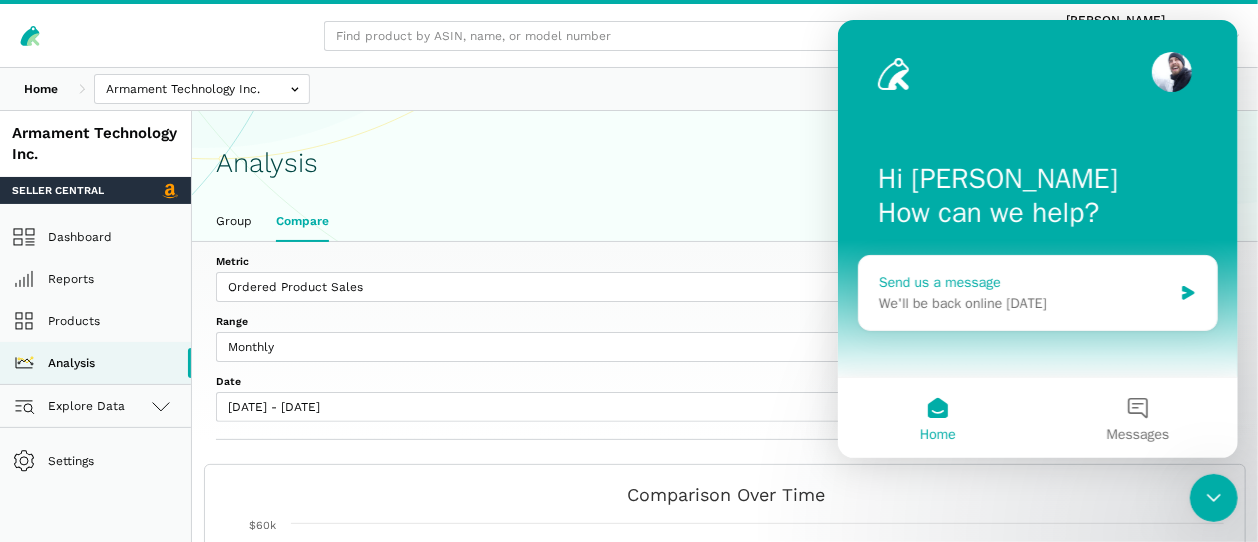 click on "We'll be back online [DATE]" at bounding box center [1024, 303] 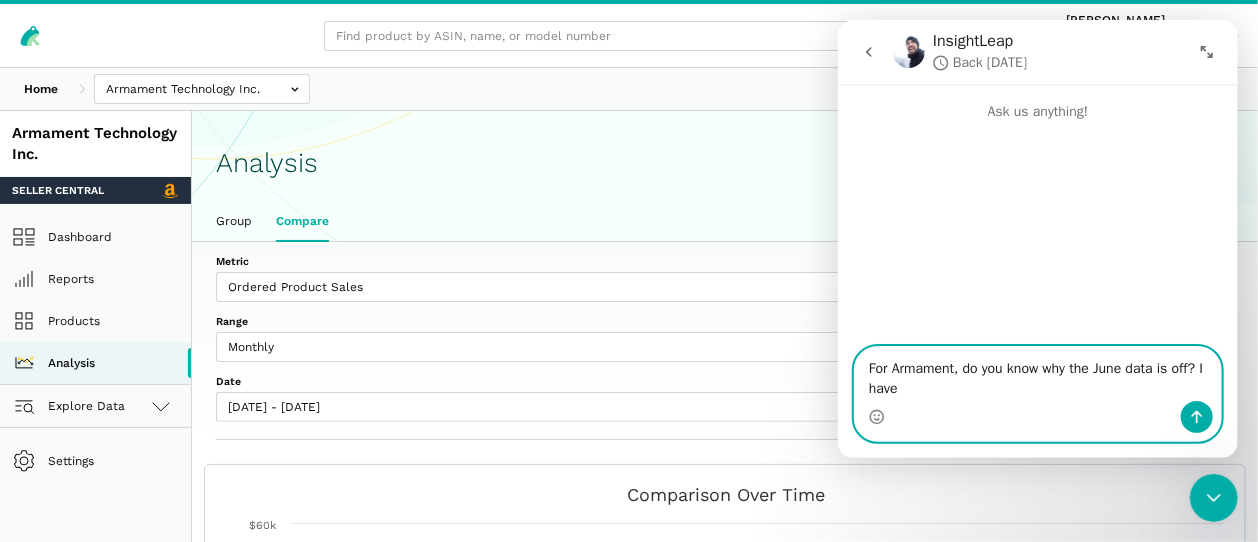 paste on "$11,753.13" 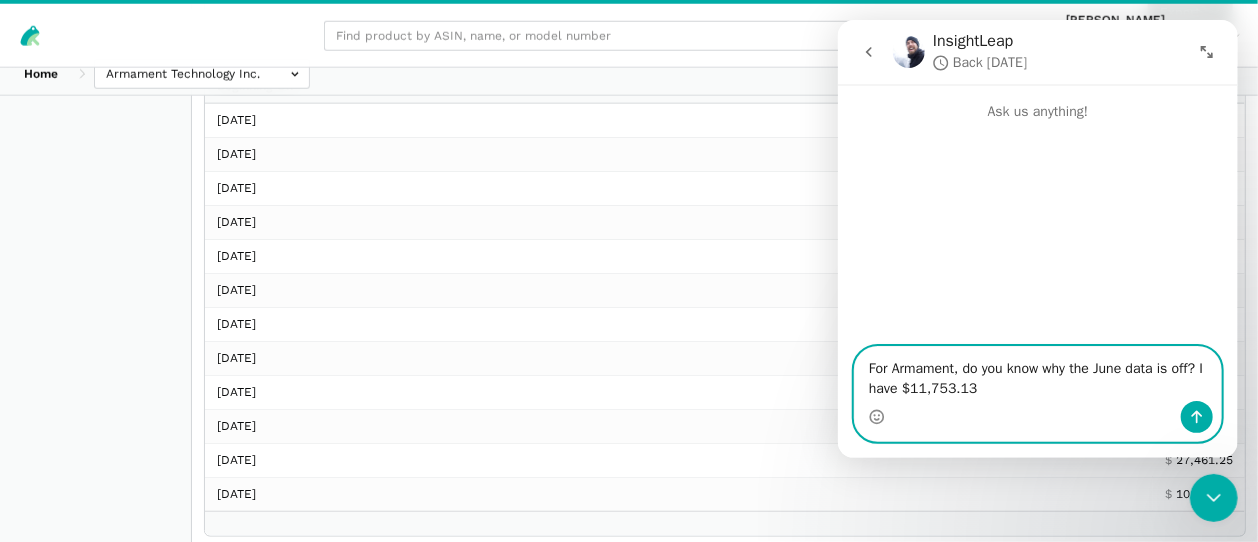 scroll, scrollTop: 925, scrollLeft: 0, axis: vertical 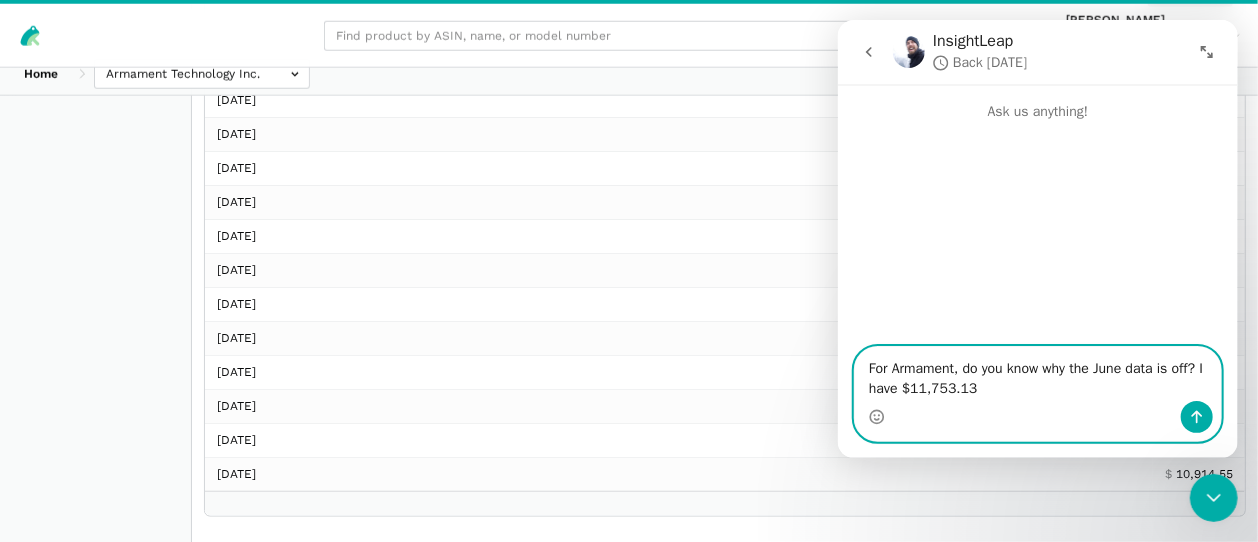 drag, startPoint x: 971, startPoint y: 392, endPoint x: 902, endPoint y: 397, distance: 69.18092 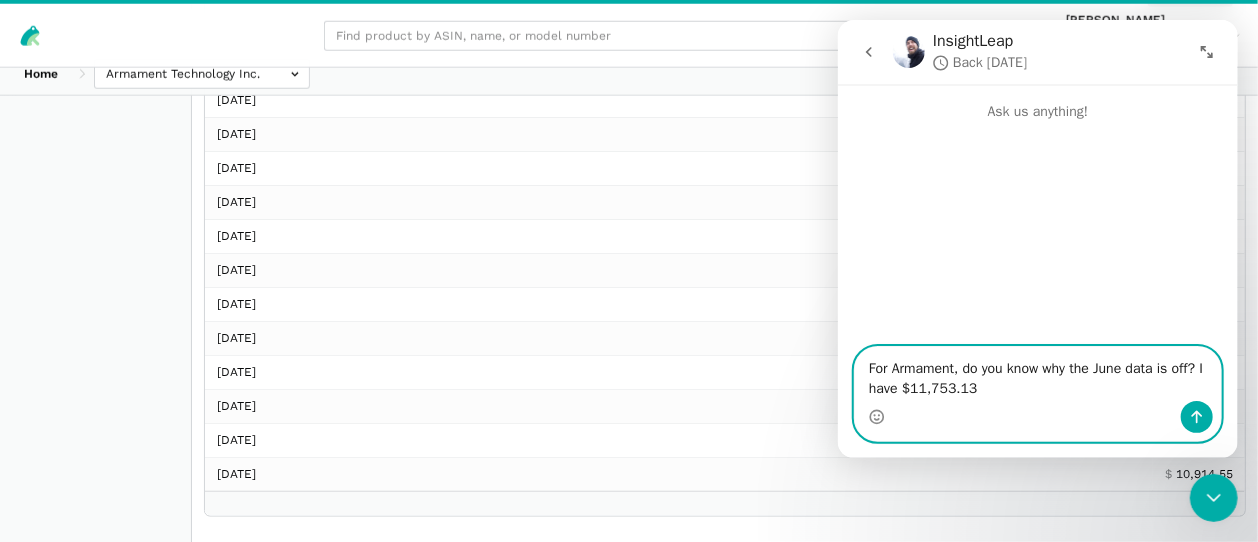 click on "For Armament, do you know why the June data is off? I have $11,753.13" at bounding box center (1037, 374) 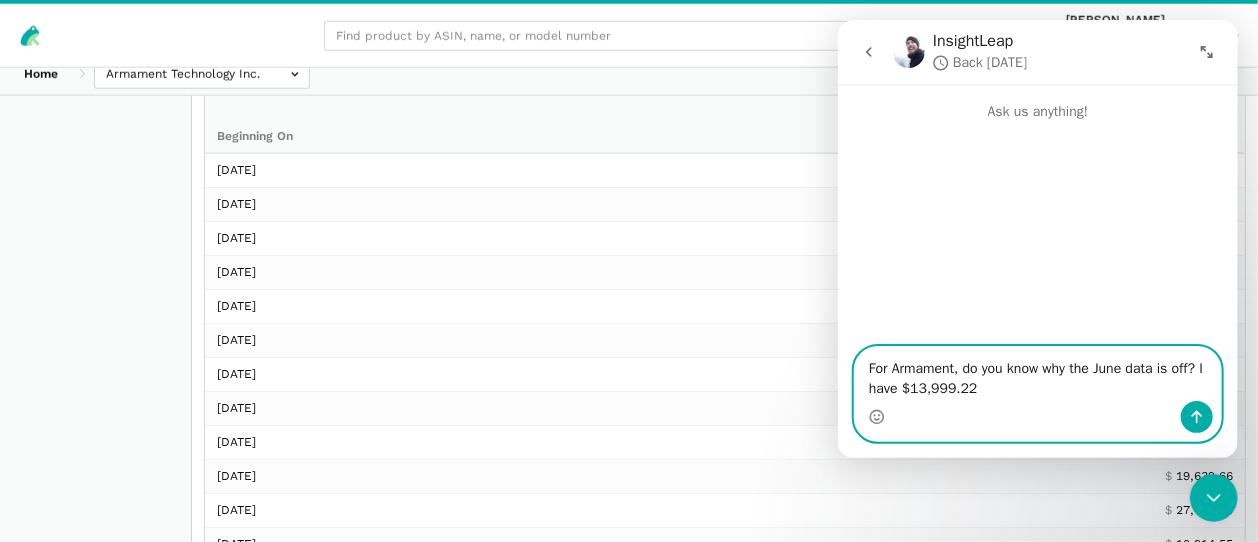 scroll, scrollTop: 814, scrollLeft: 0, axis: vertical 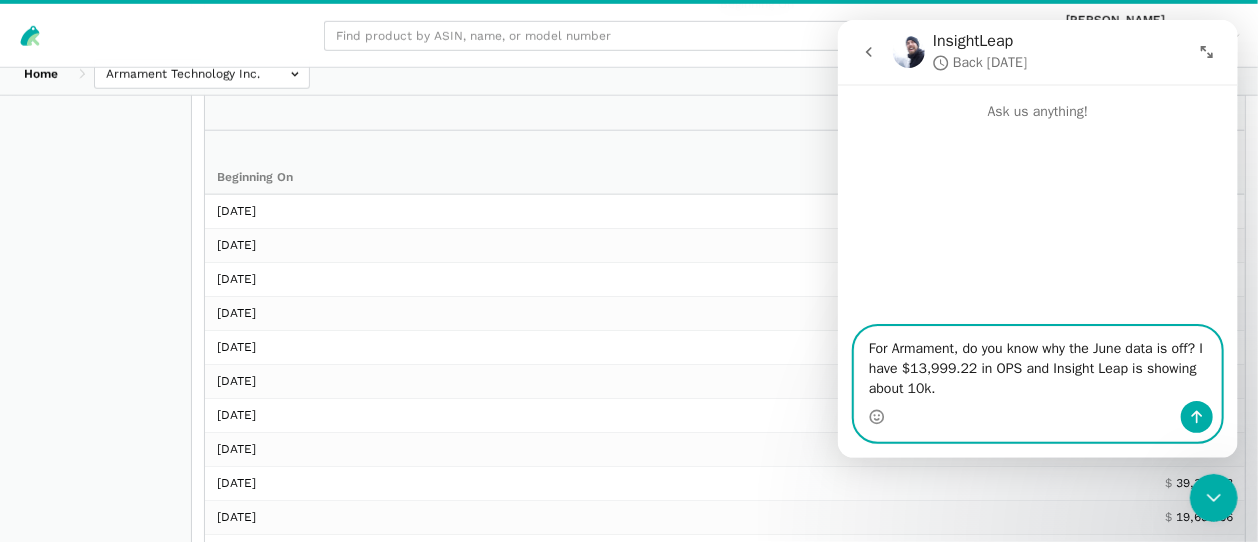 type on "For Armament, do you know why the June data is off? I have $13,999.22 in OPS and Insight Leap is showing about 10k." 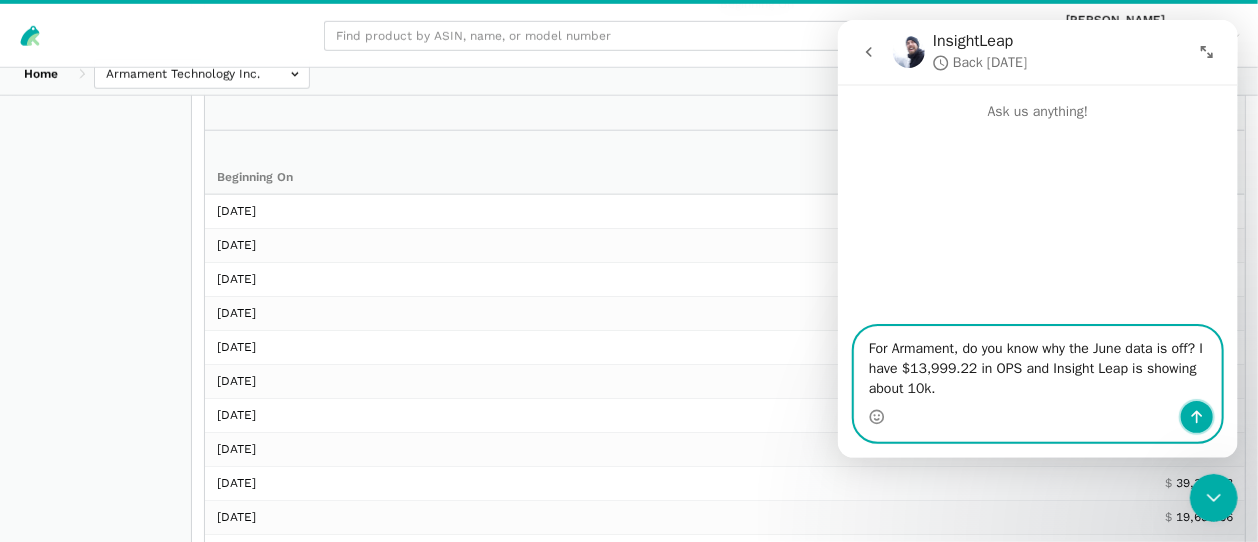 click 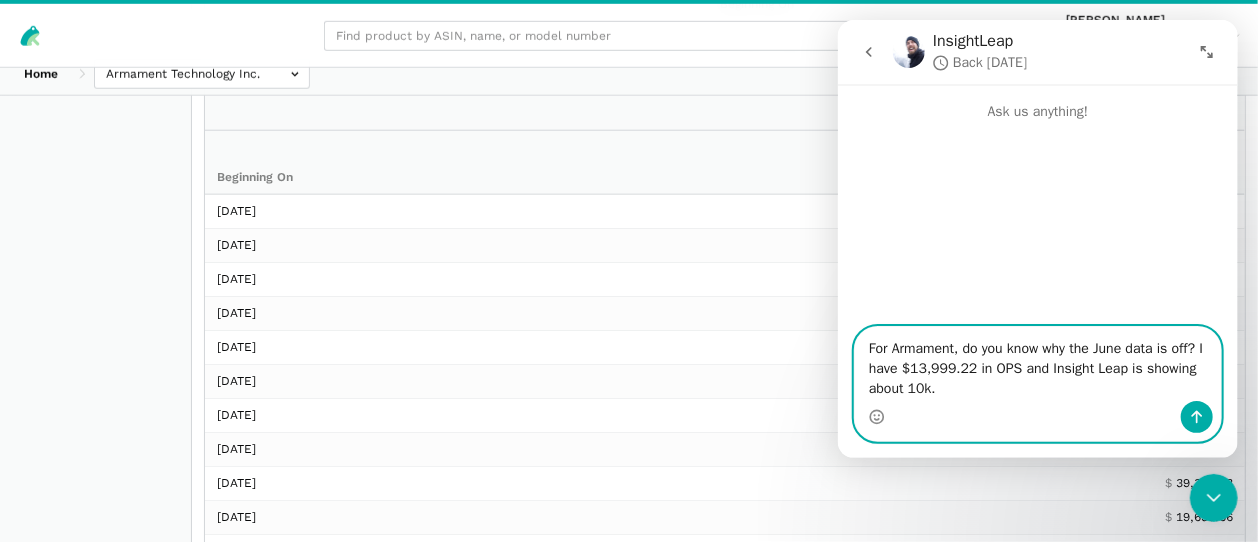 type 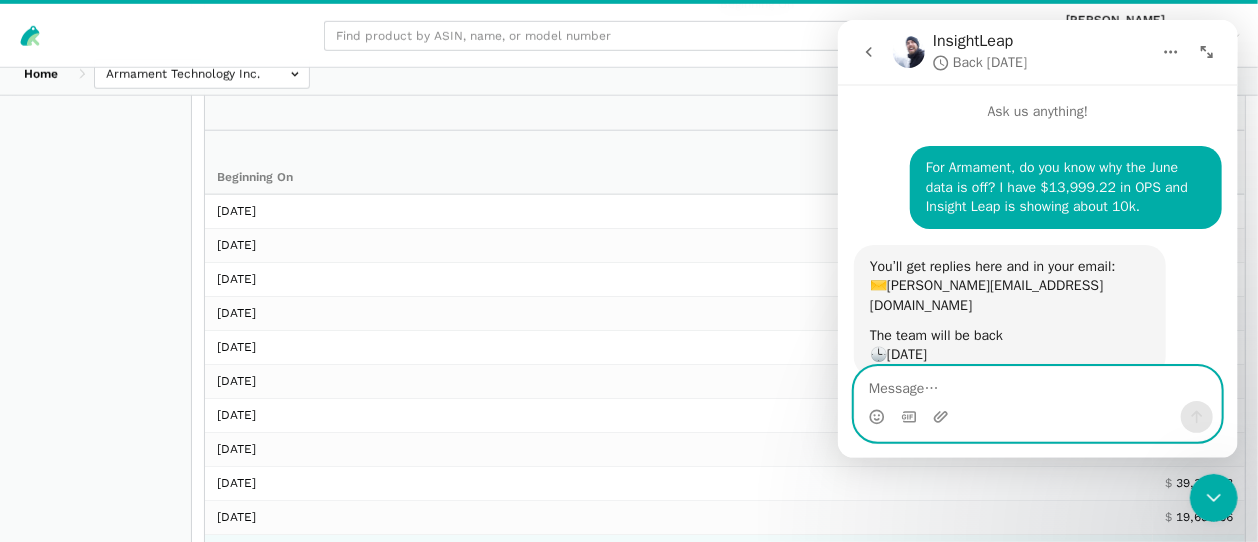 scroll, scrollTop: 86, scrollLeft: 0, axis: vertical 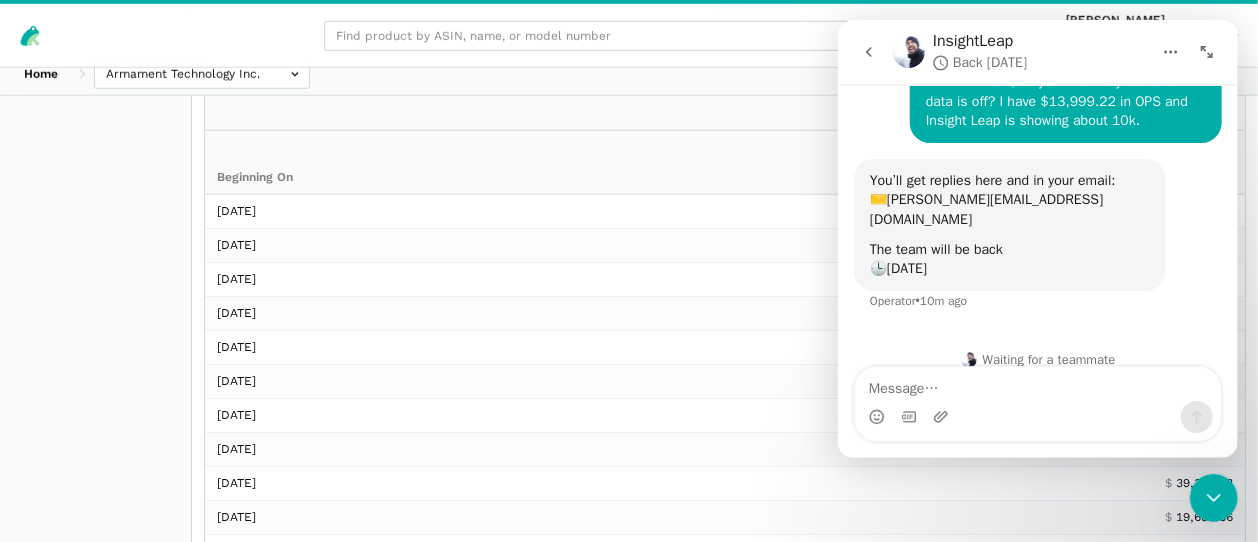 click 